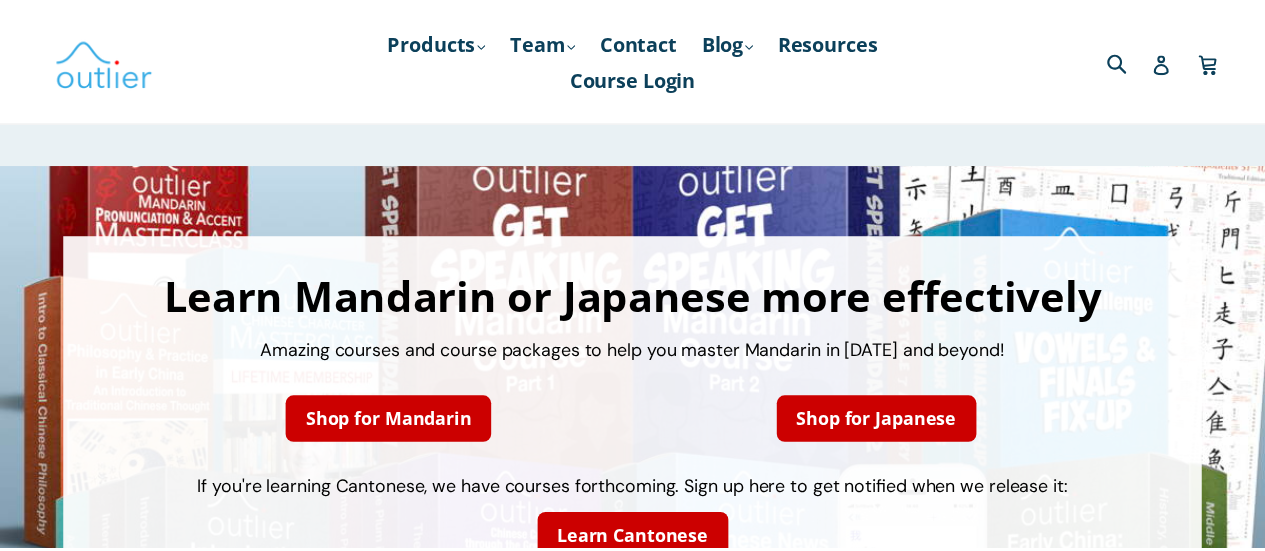 scroll, scrollTop: 0, scrollLeft: 0, axis: both 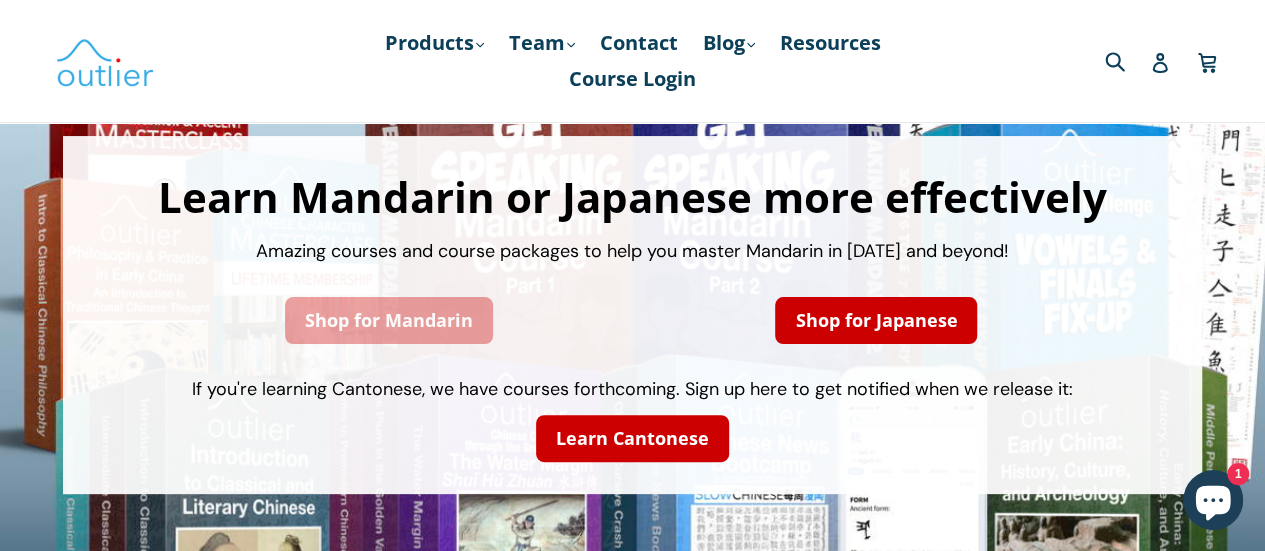 click on "Shop for Mandarin" at bounding box center (389, 320) 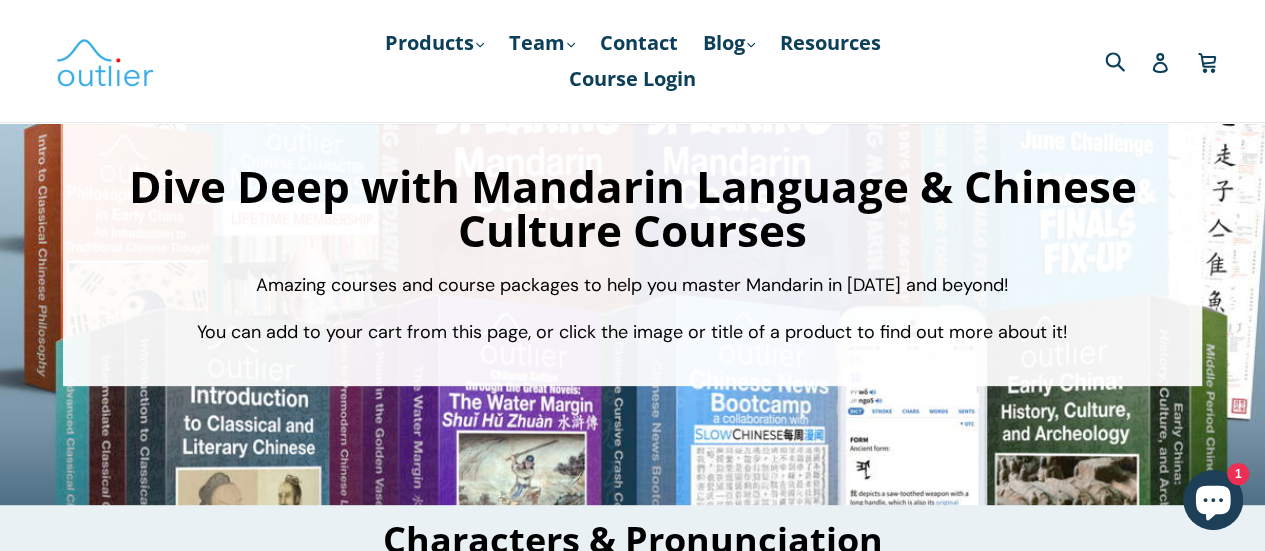 scroll, scrollTop: 200, scrollLeft: 0, axis: vertical 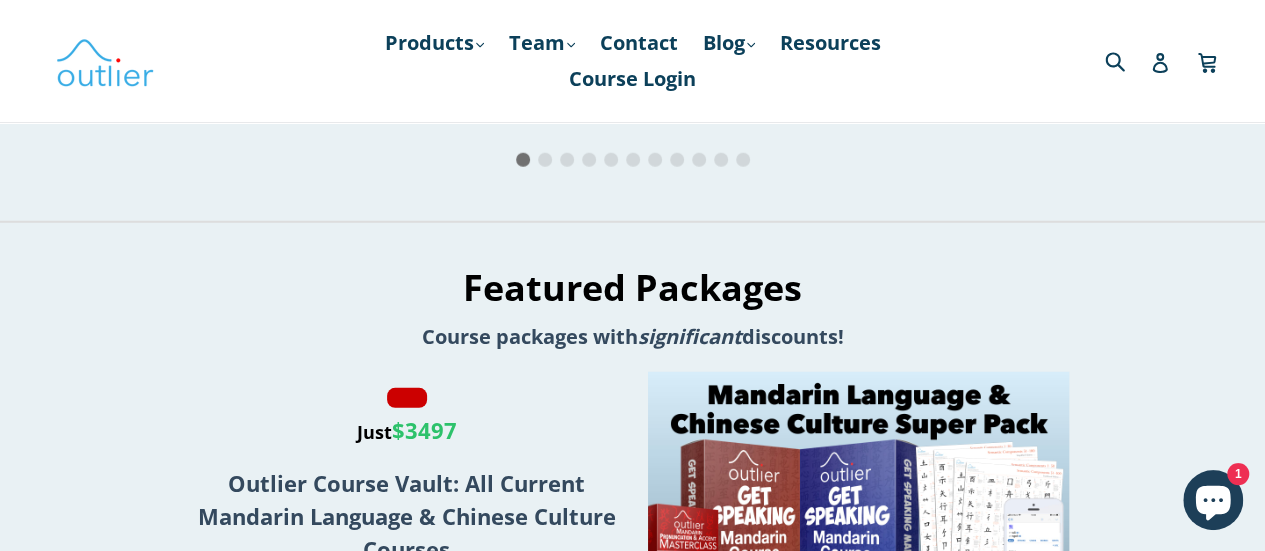 click 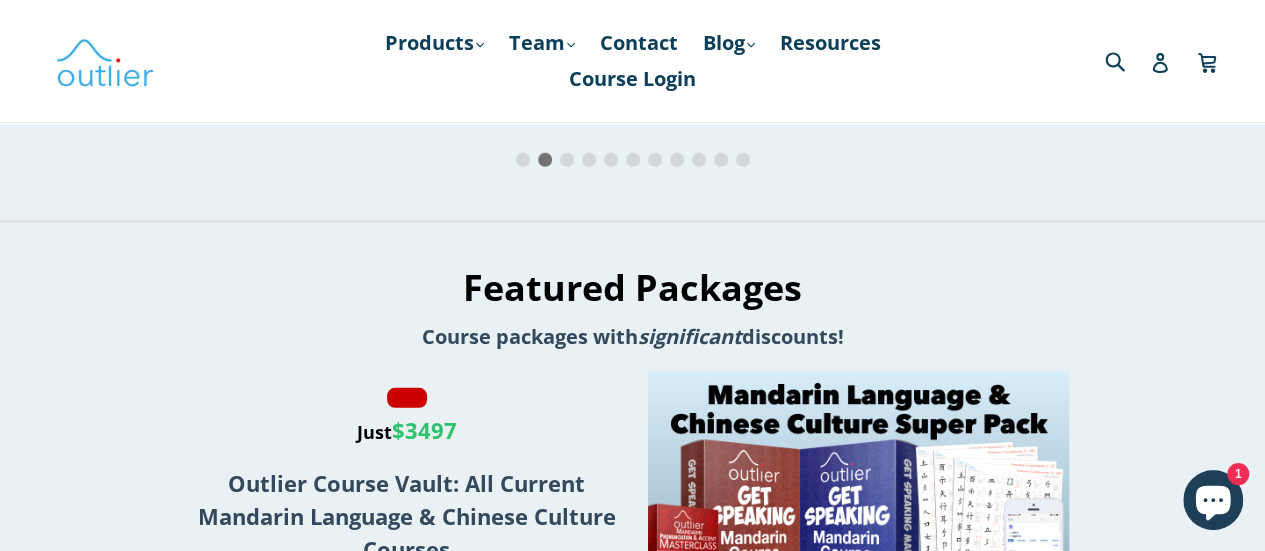 click 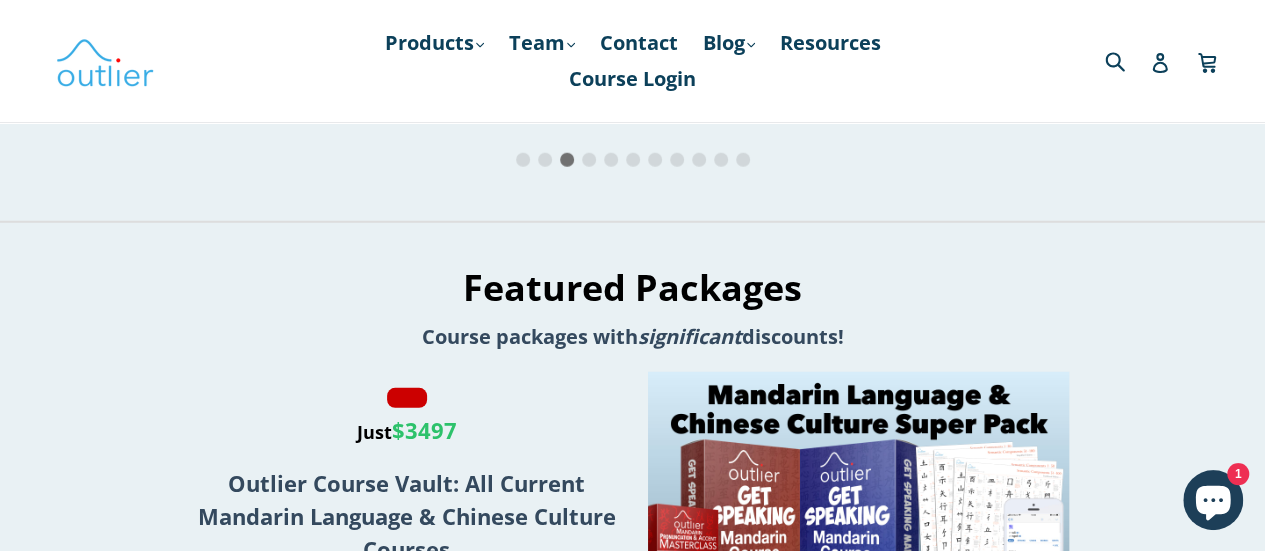 click 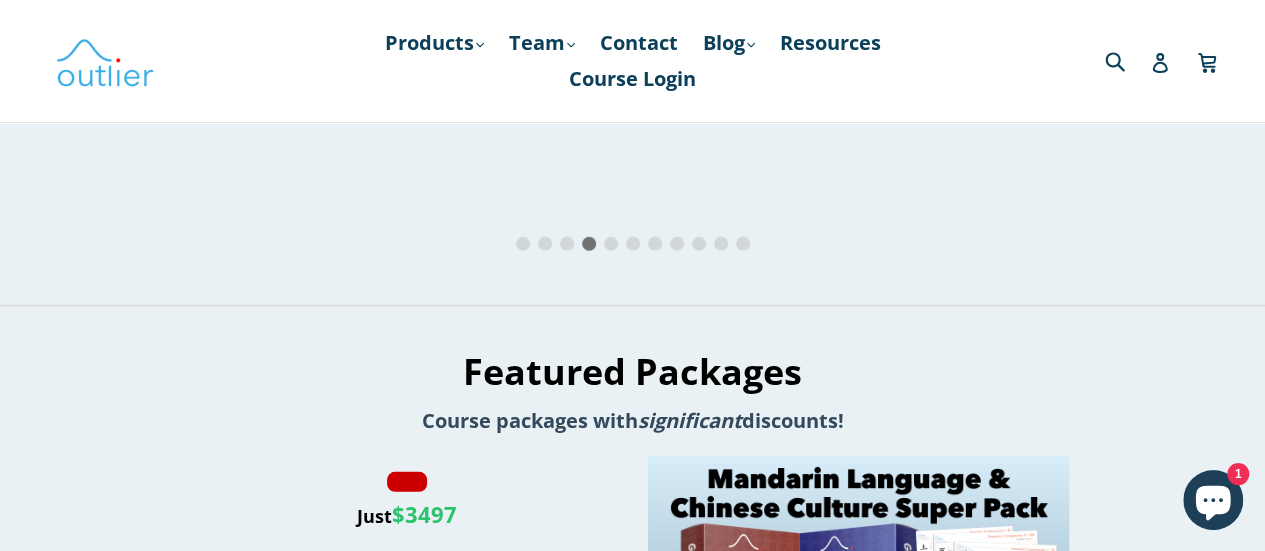 scroll, scrollTop: 2400, scrollLeft: 0, axis: vertical 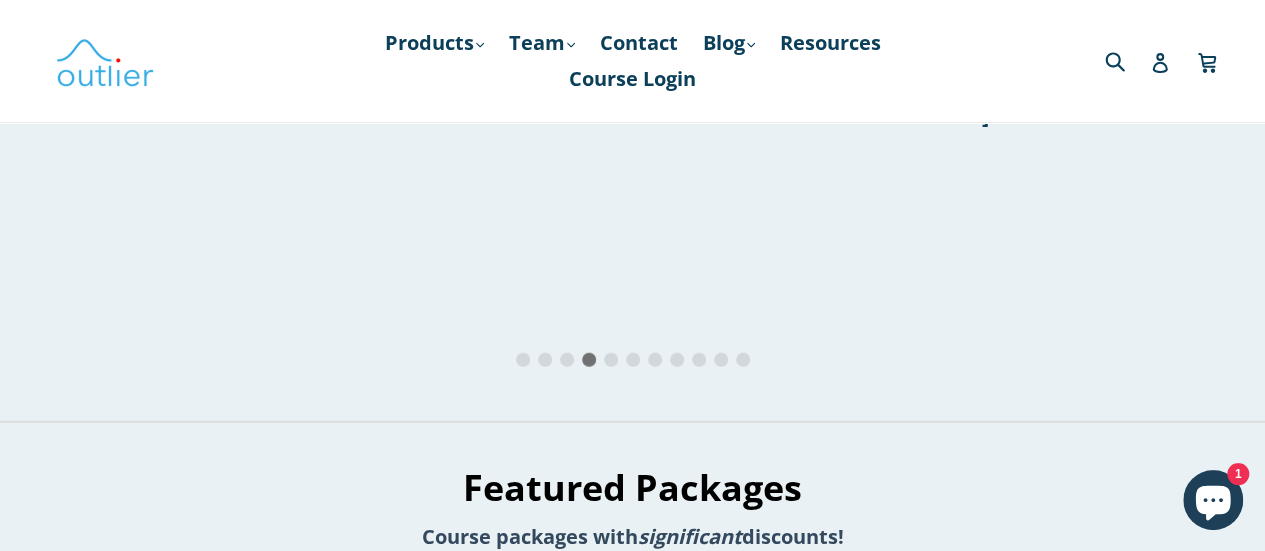 click 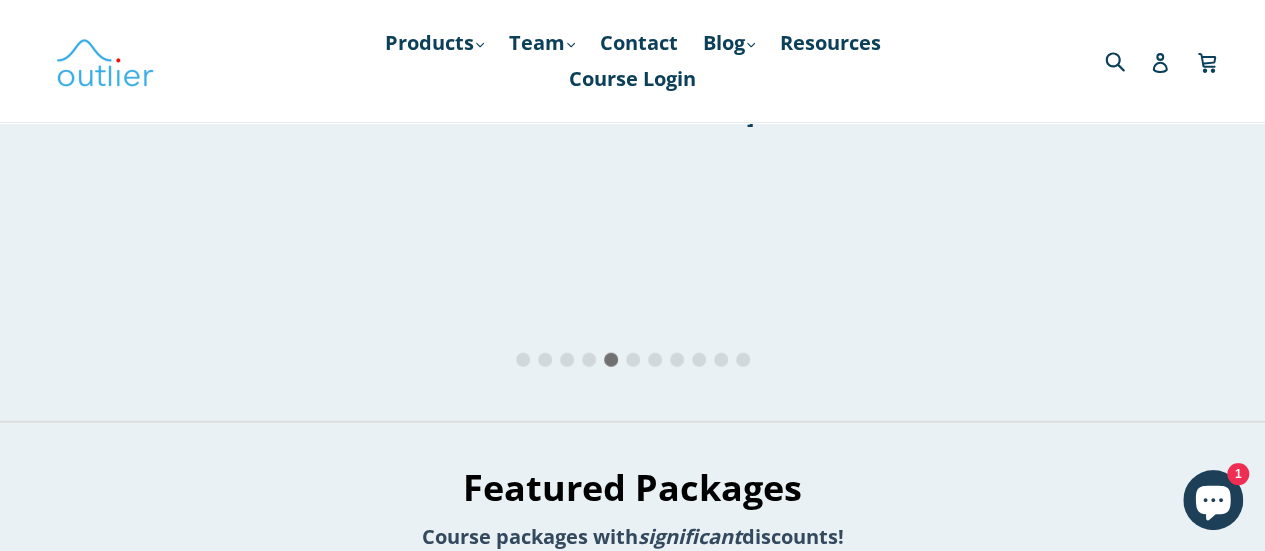 click 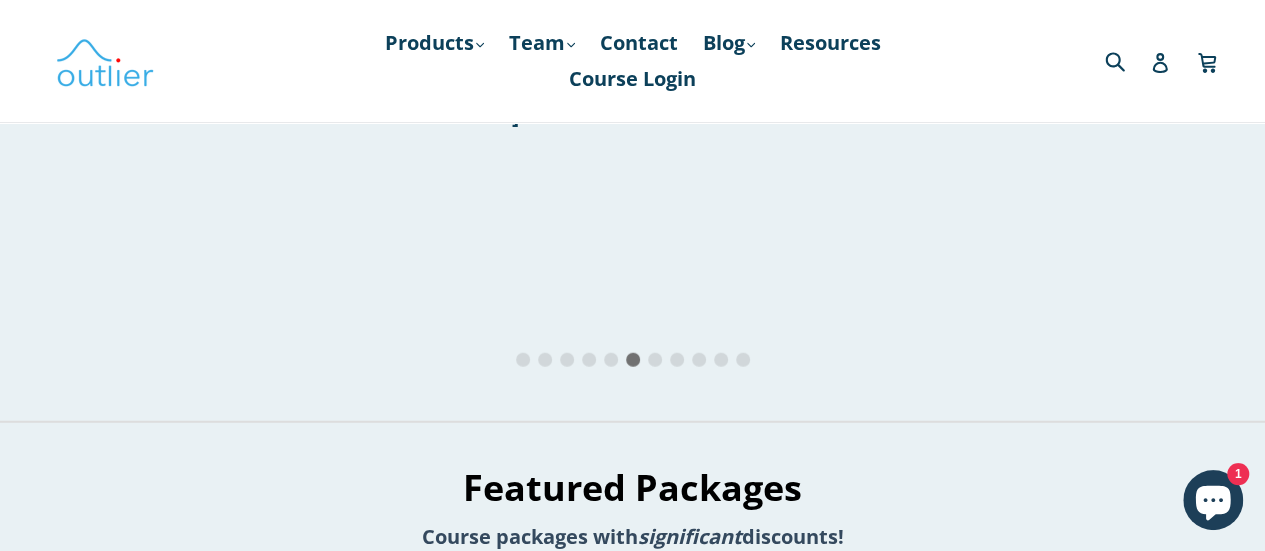 click 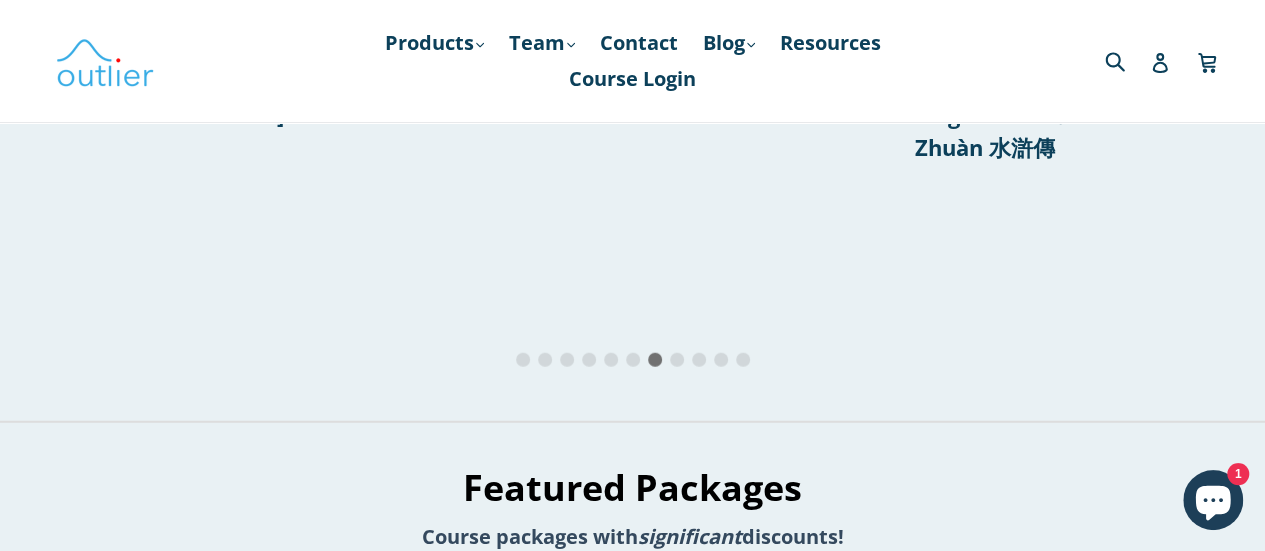 click 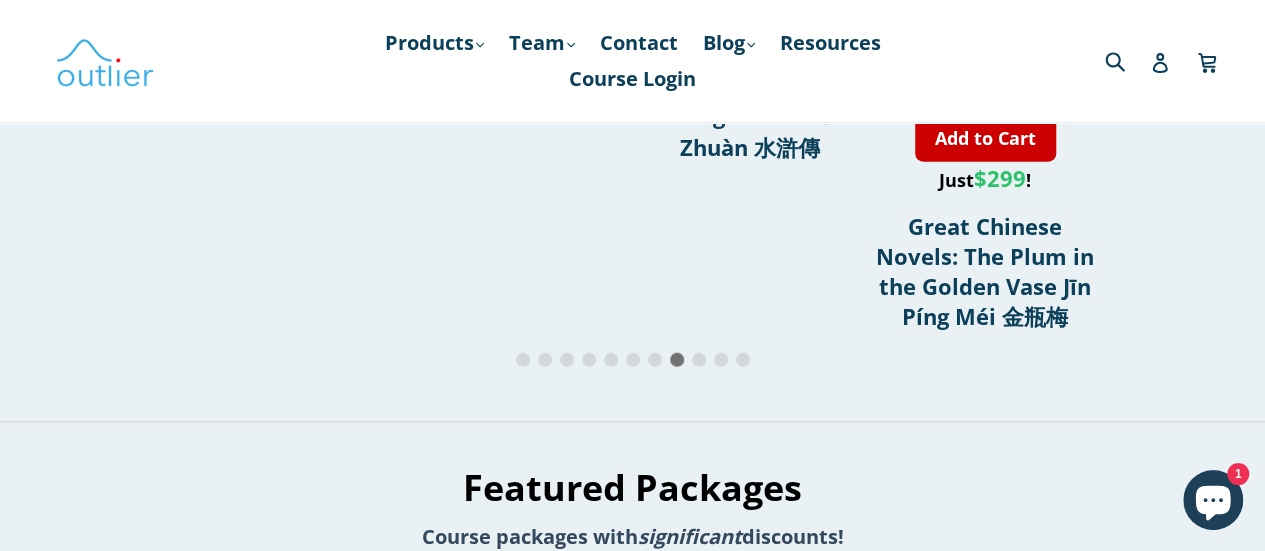 click 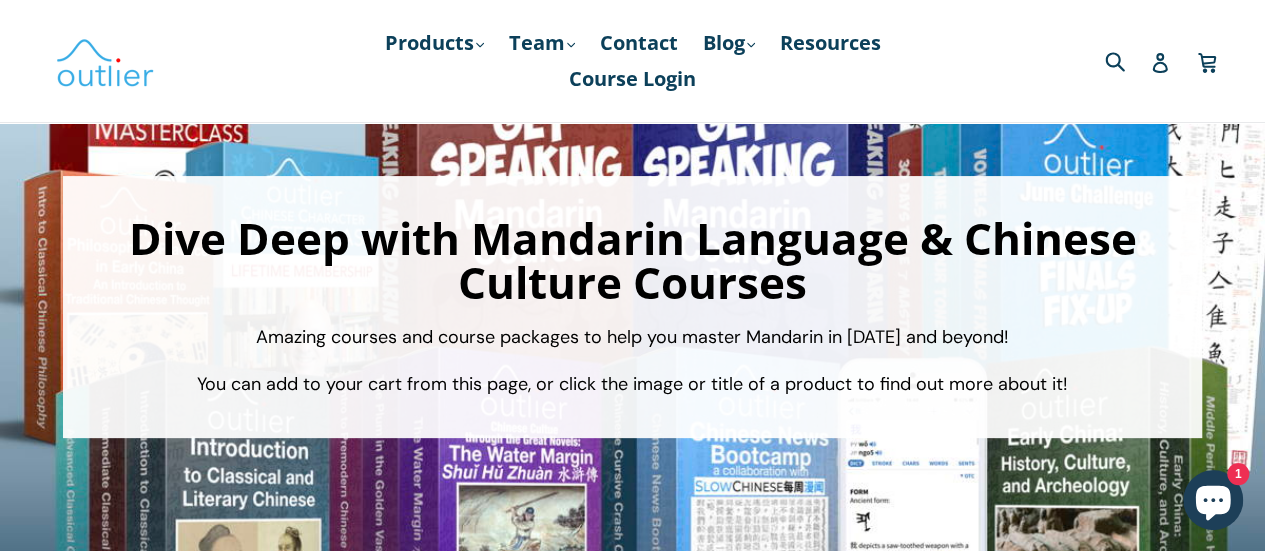 scroll, scrollTop: 0, scrollLeft: 0, axis: both 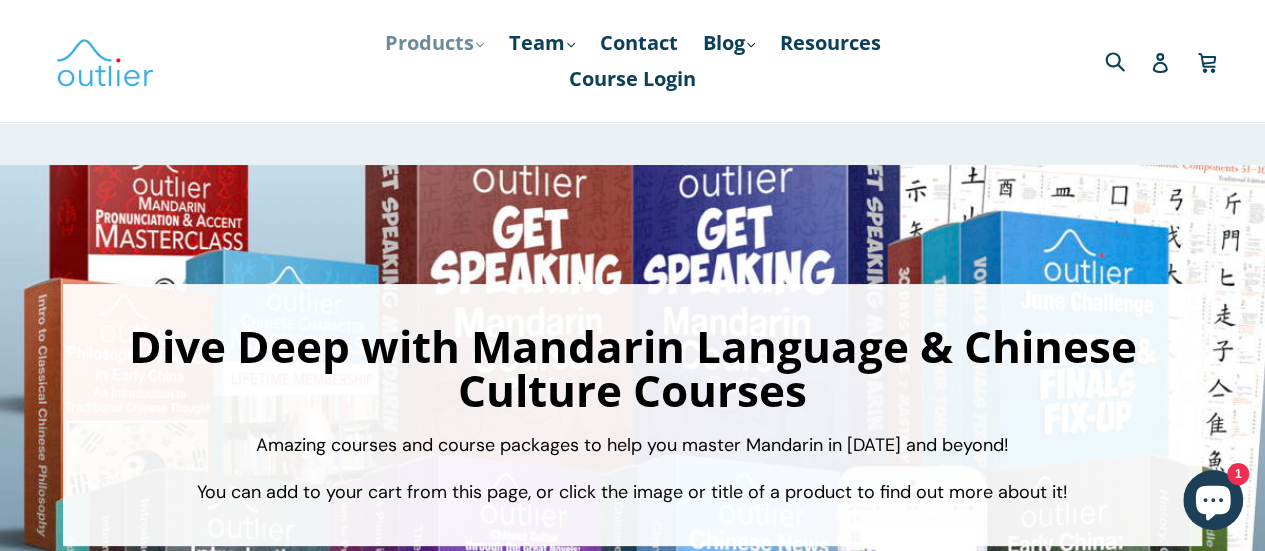 click on "Products
.cls-1{fill:#231f20}
expand" at bounding box center (434, 43) 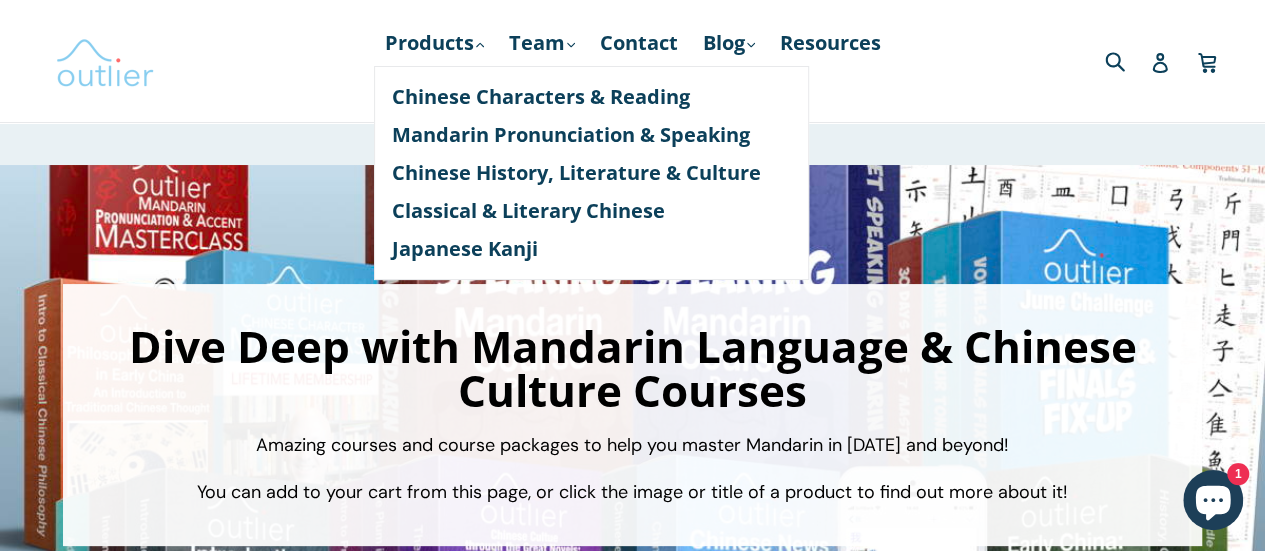 click at bounding box center [105, 61] 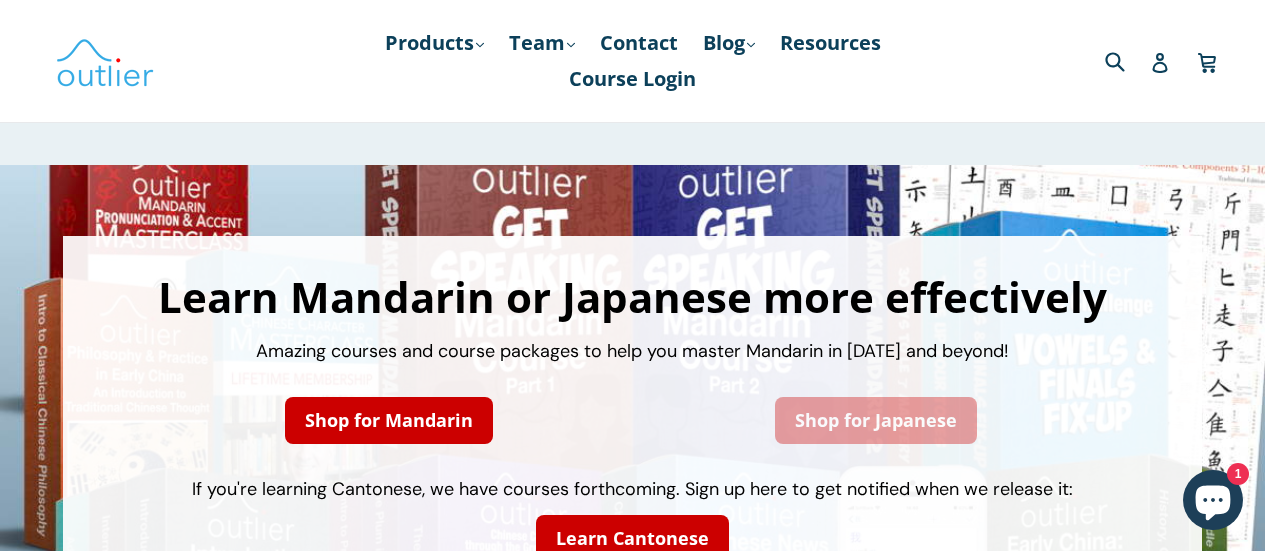 scroll, scrollTop: 0, scrollLeft: 0, axis: both 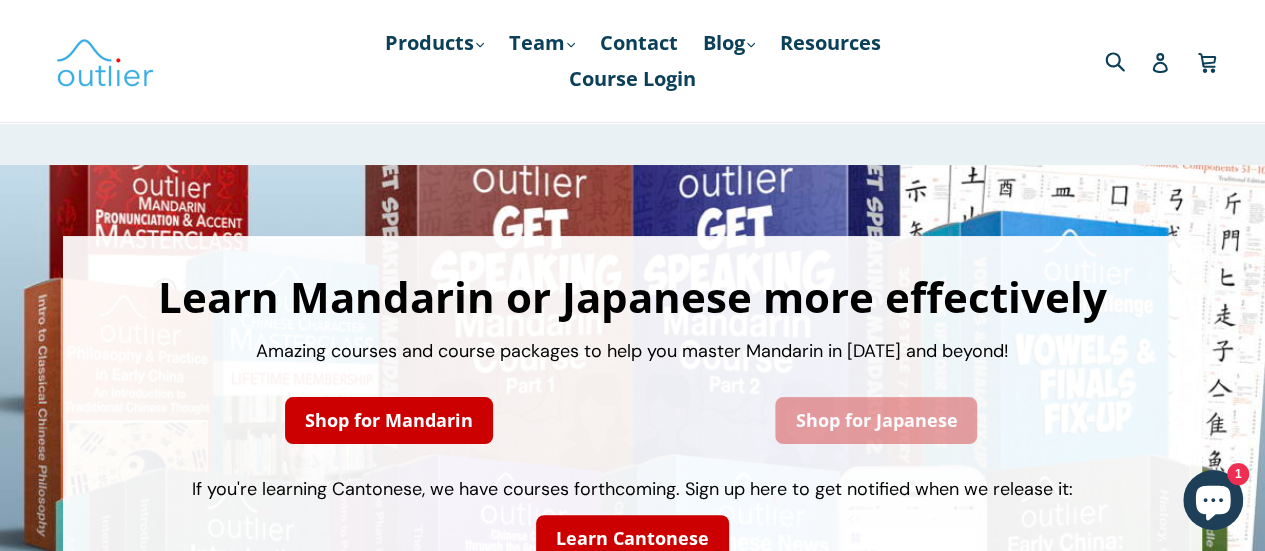 click on "Shop for Japanese" at bounding box center (876, 420) 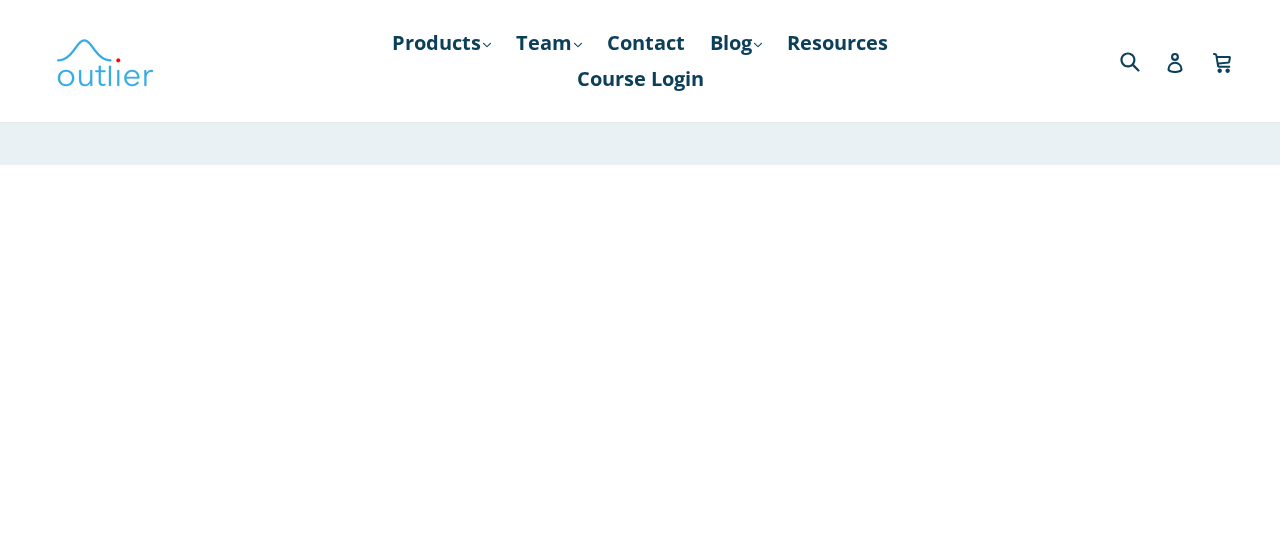 scroll, scrollTop: 0, scrollLeft: 0, axis: both 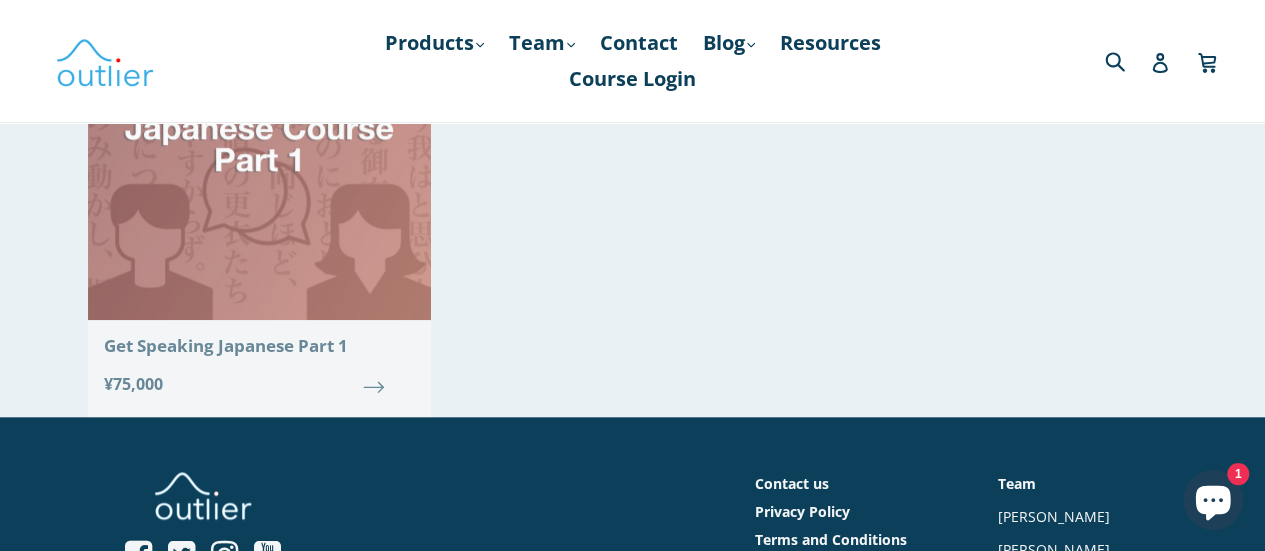 click at bounding box center [259, 147] 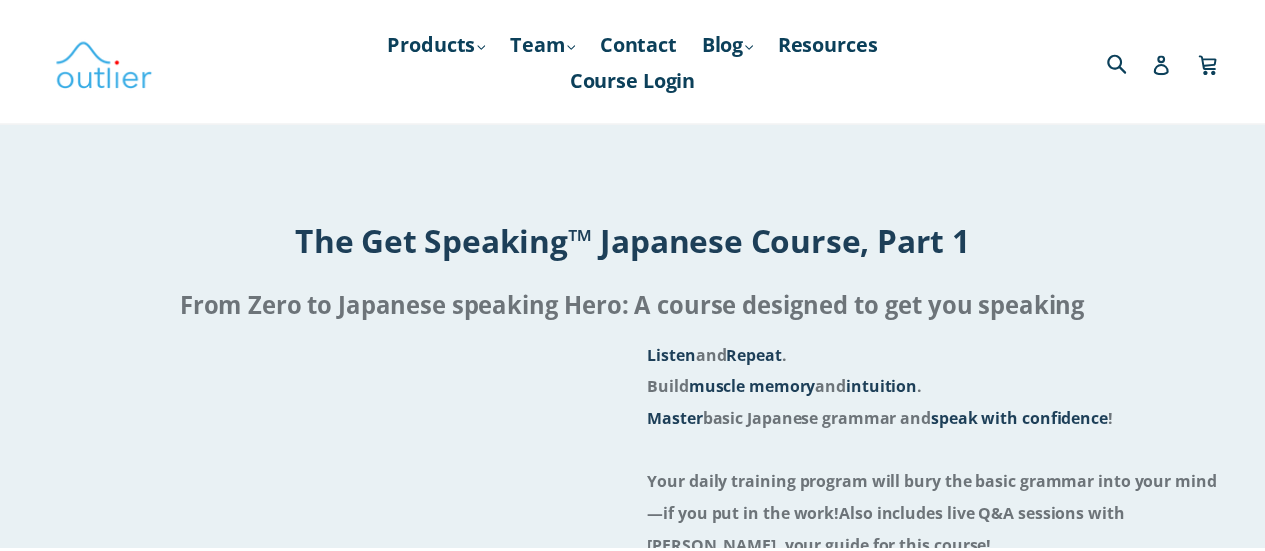 scroll, scrollTop: 0, scrollLeft: 0, axis: both 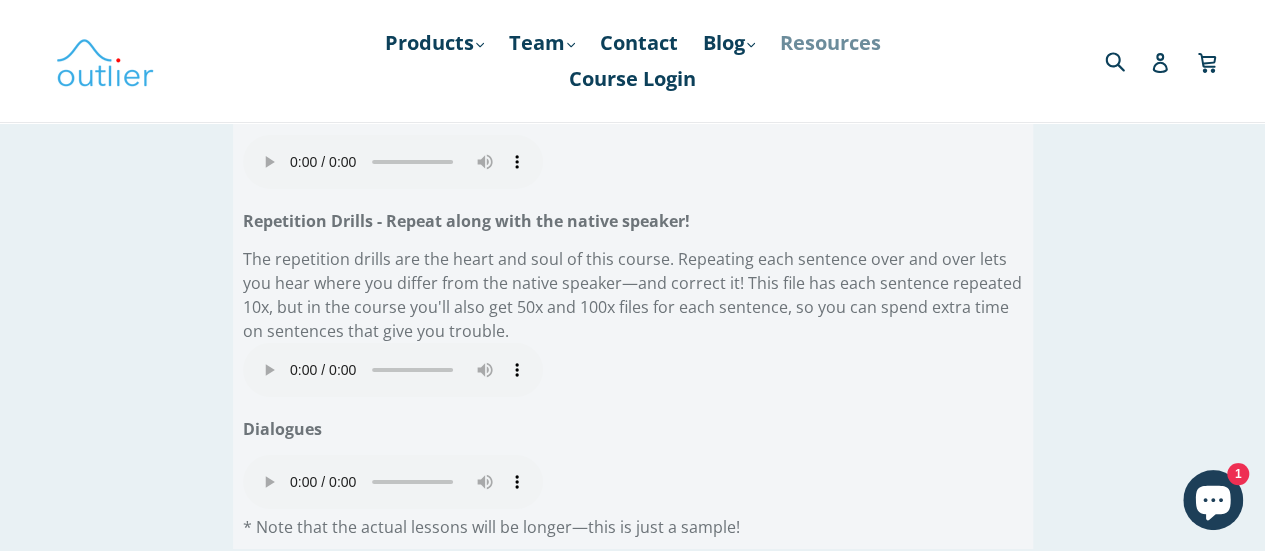 click on "Resources" at bounding box center [830, 43] 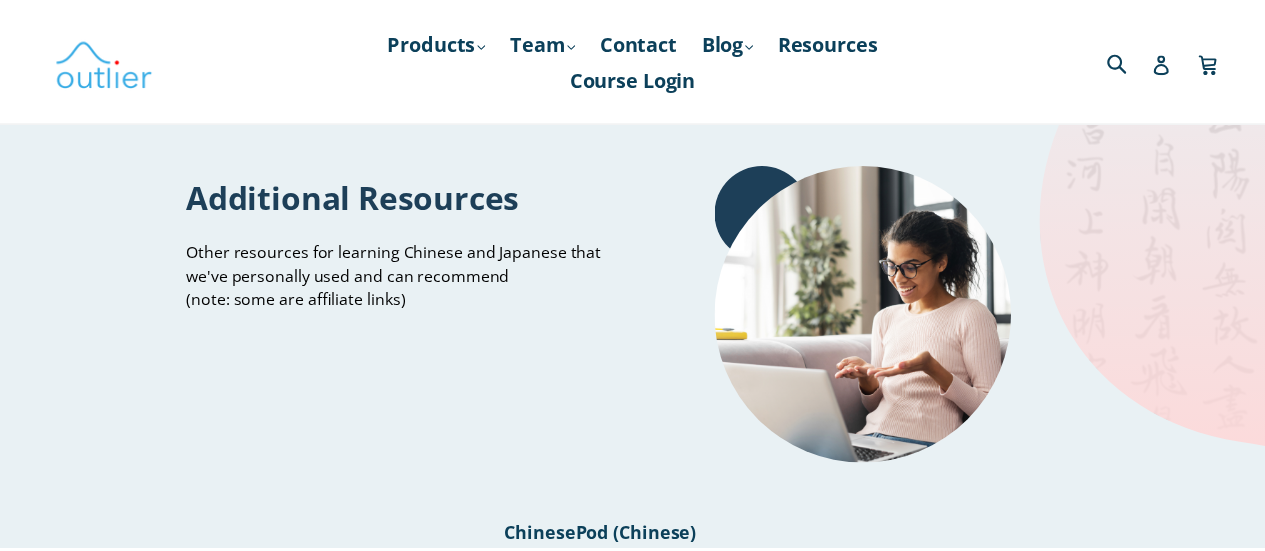 scroll, scrollTop: 0, scrollLeft: 0, axis: both 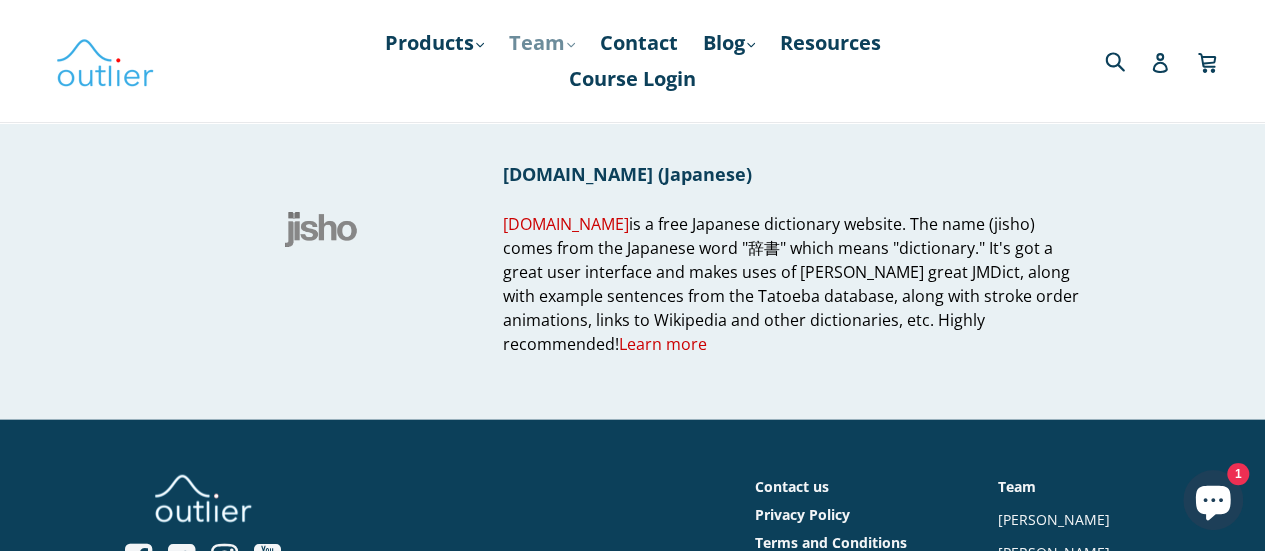 click on "Team
.cls-1{fill:#231f20}
expand" at bounding box center (542, 43) 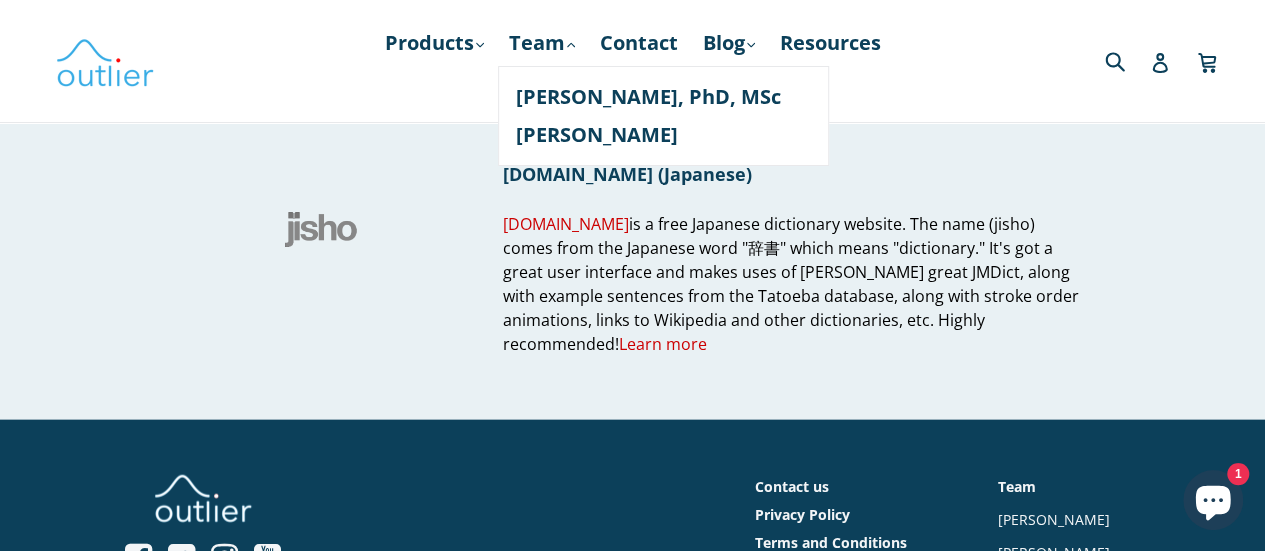 drag, startPoint x: 846, startPoint y: 237, endPoint x: 776, endPoint y: 239, distance: 70.028564 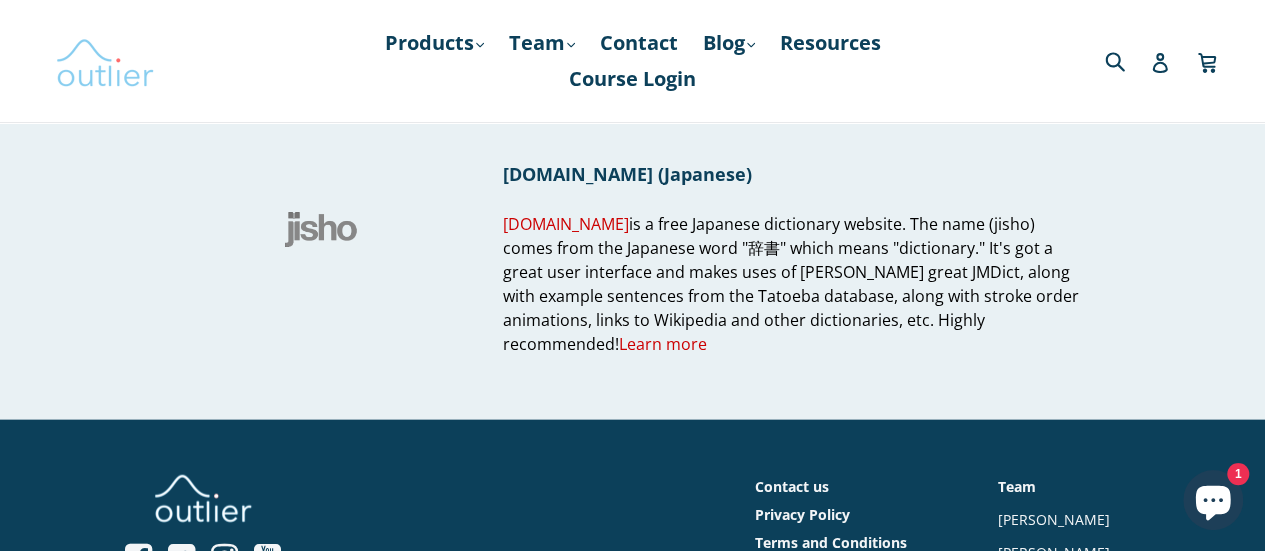 click at bounding box center (105, 61) 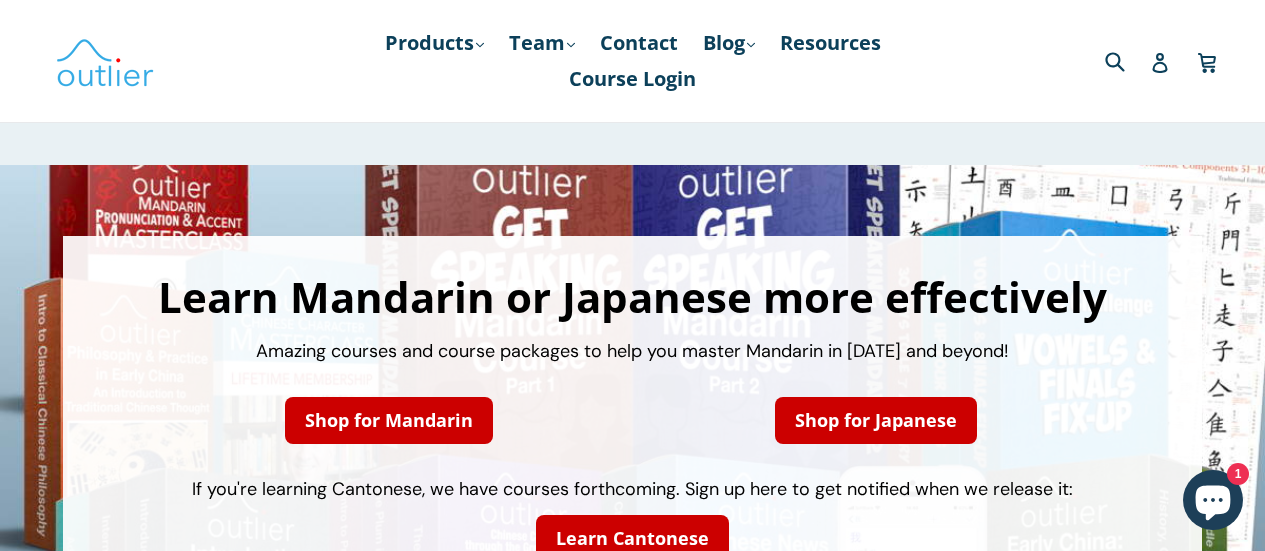 scroll, scrollTop: 158, scrollLeft: 0, axis: vertical 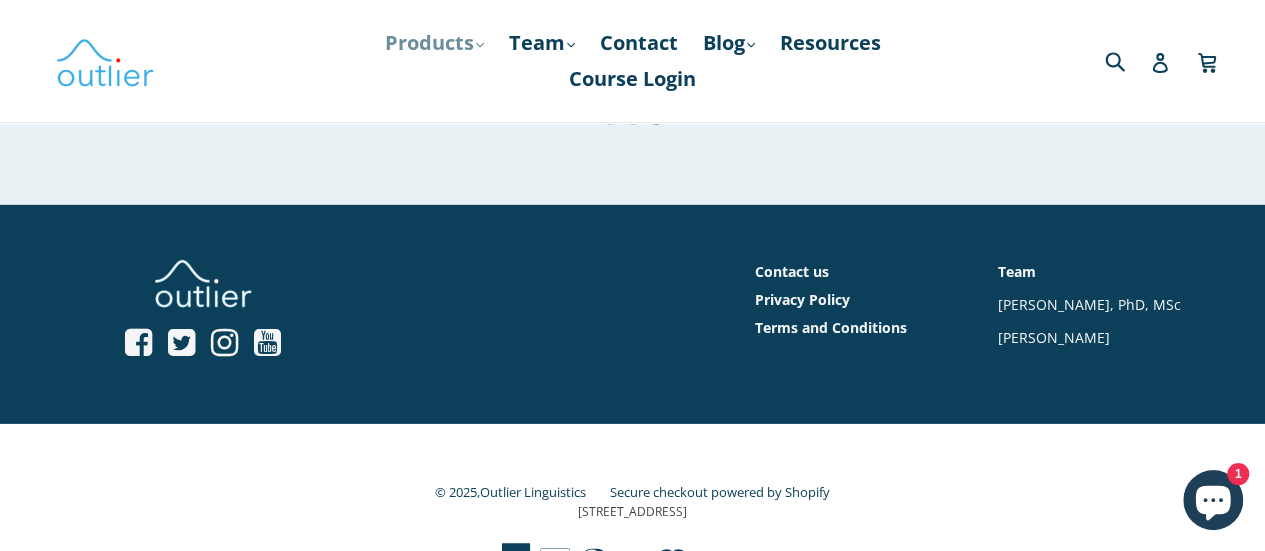 click on "Products
.cls-1{fill:#231f20}
expand" at bounding box center (434, 43) 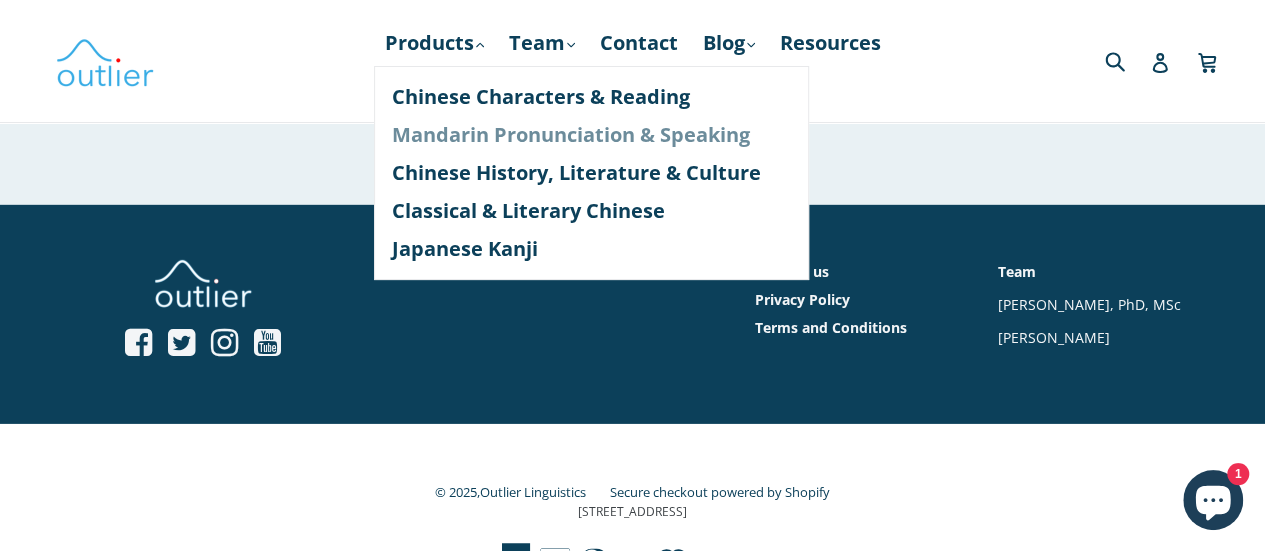 click on "Mandarin Pronunciation & Speaking" at bounding box center [591, 135] 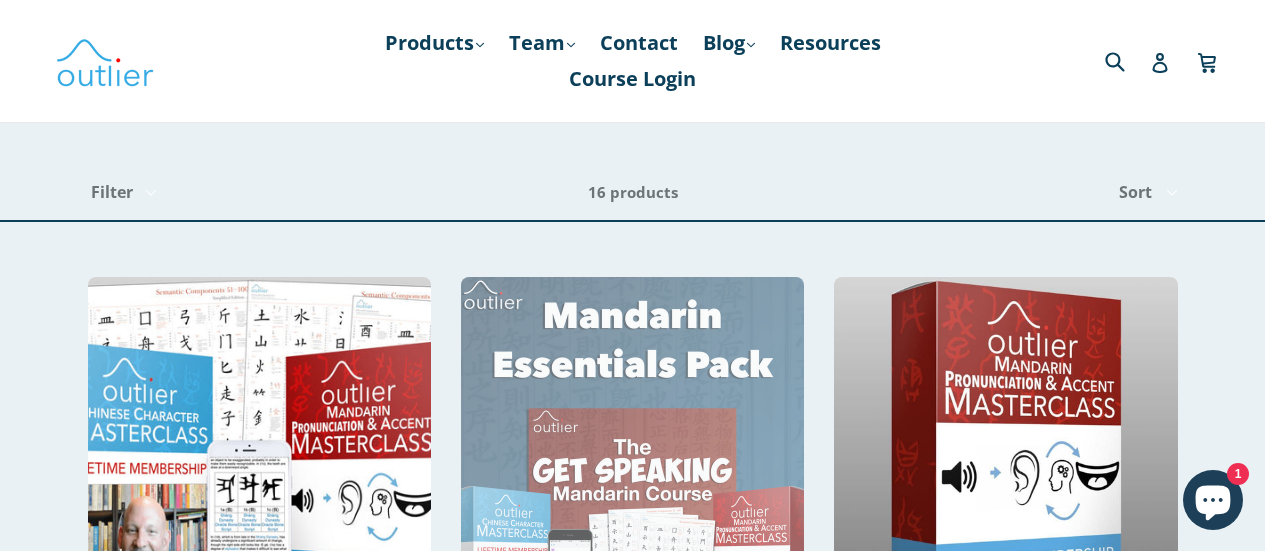scroll, scrollTop: 300, scrollLeft: 0, axis: vertical 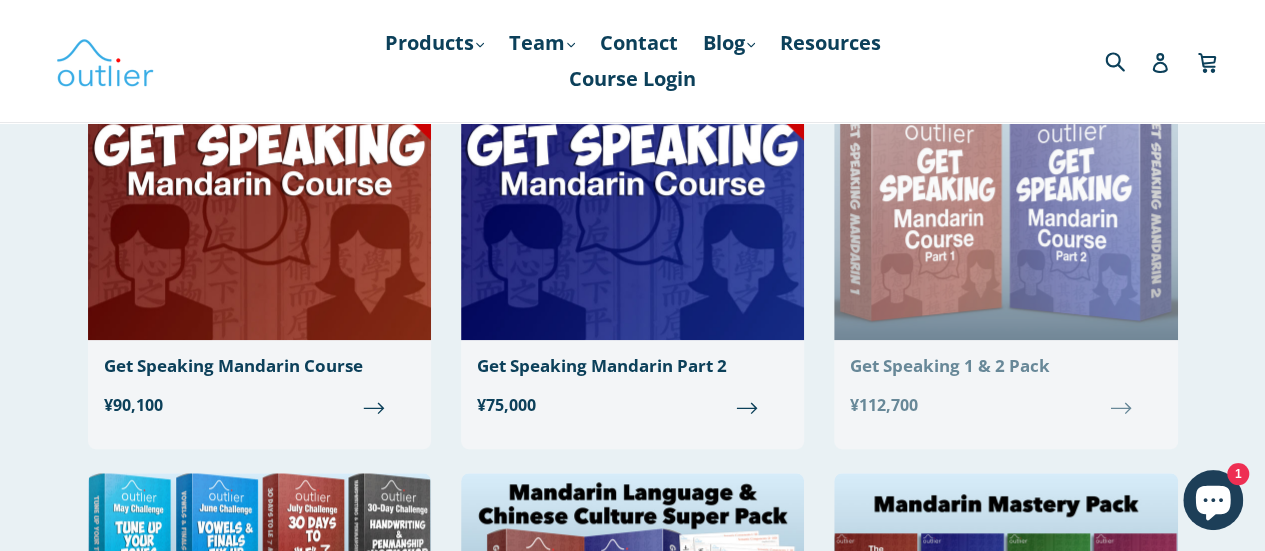 click on "Get Speaking 1 & 2 Pack" at bounding box center (1005, 366) 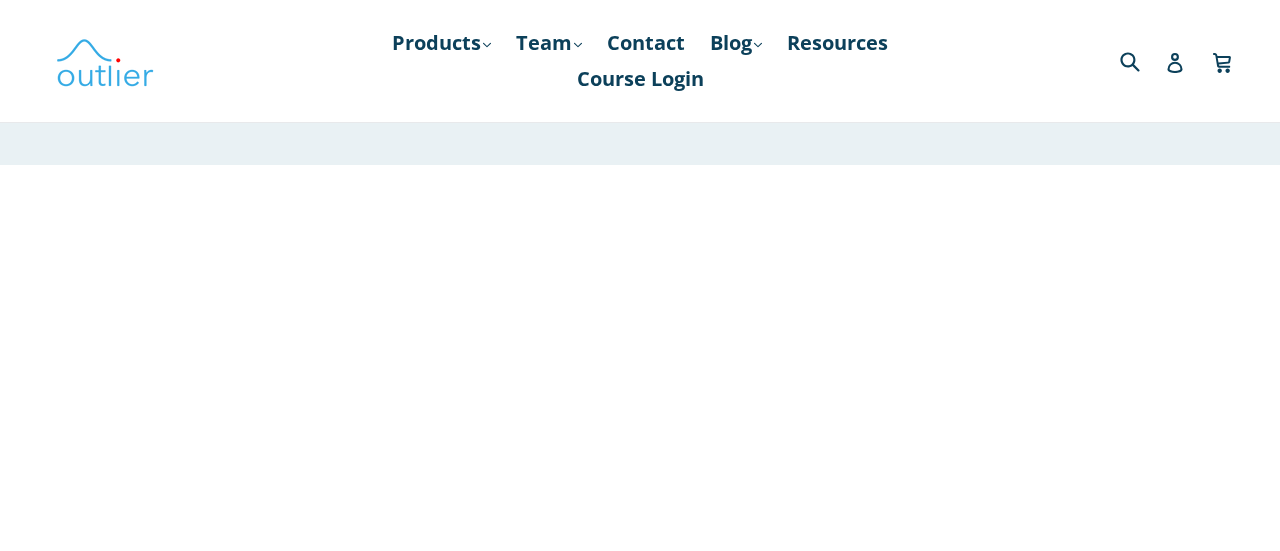 scroll, scrollTop: 0, scrollLeft: 0, axis: both 